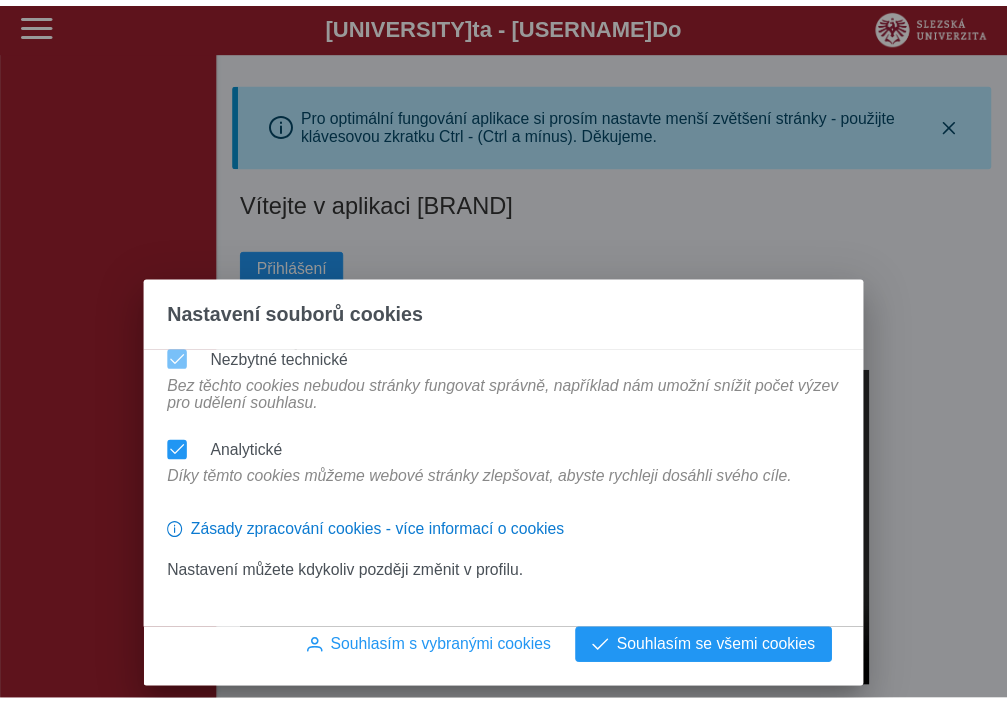 scroll, scrollTop: 0, scrollLeft: 0, axis: both 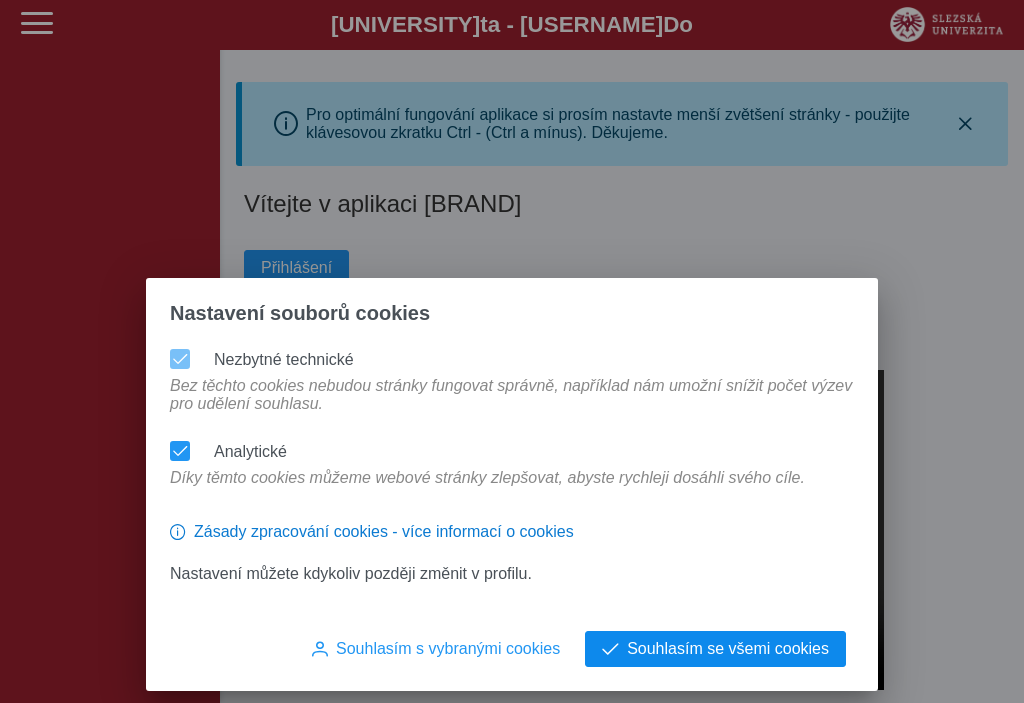 click on "Souhlasím se všemi cookies" at bounding box center [448, 649] 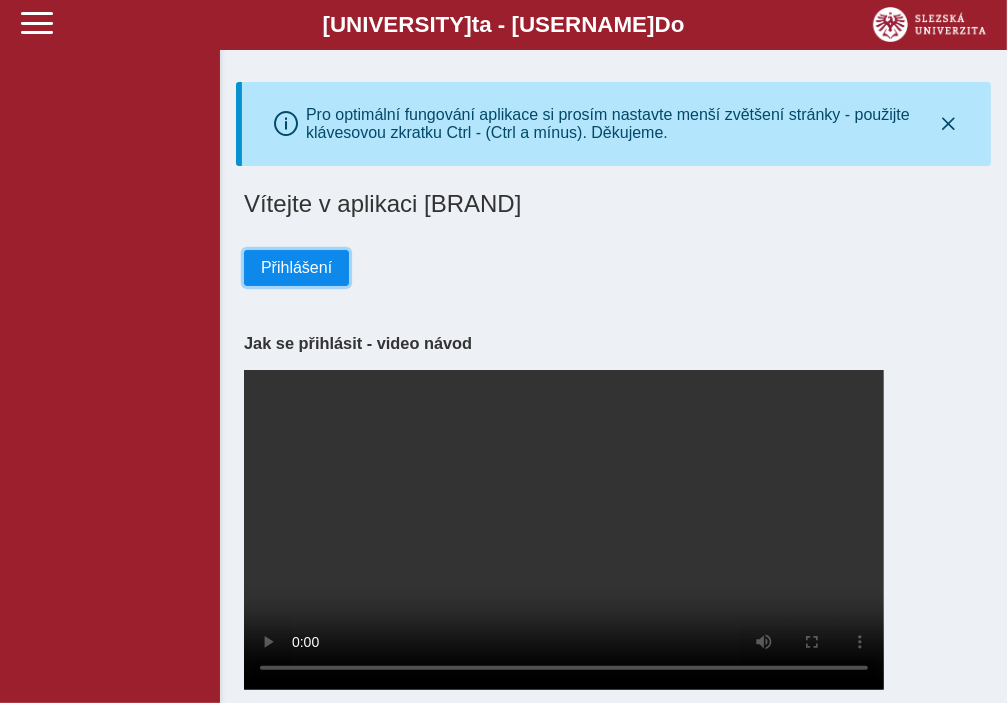 click on "Přihlášení" at bounding box center [296, 268] 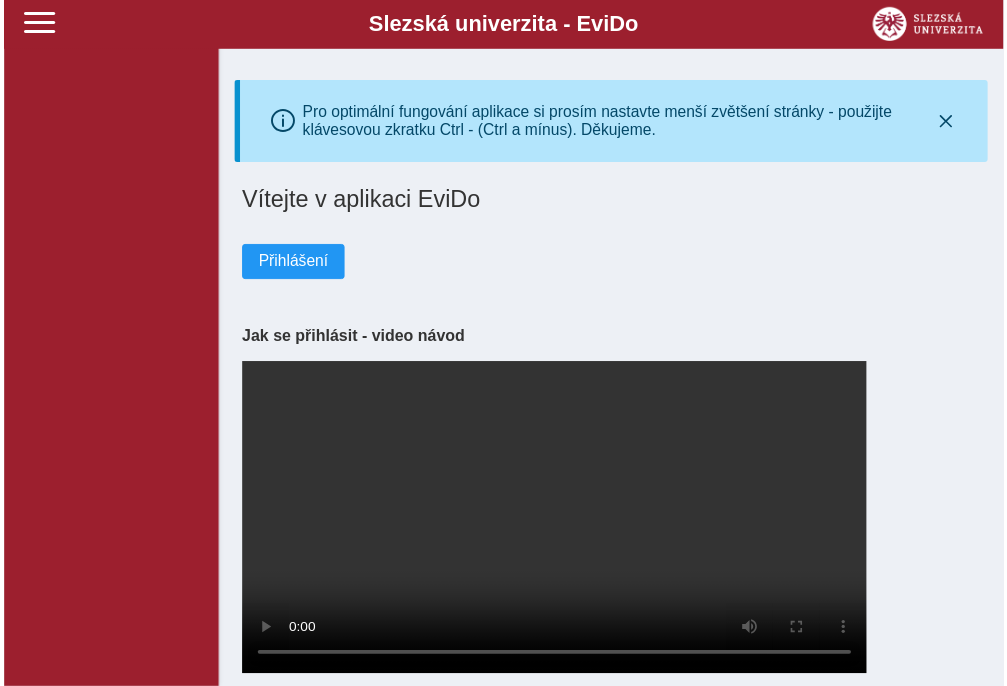 scroll, scrollTop: 0, scrollLeft: 0, axis: both 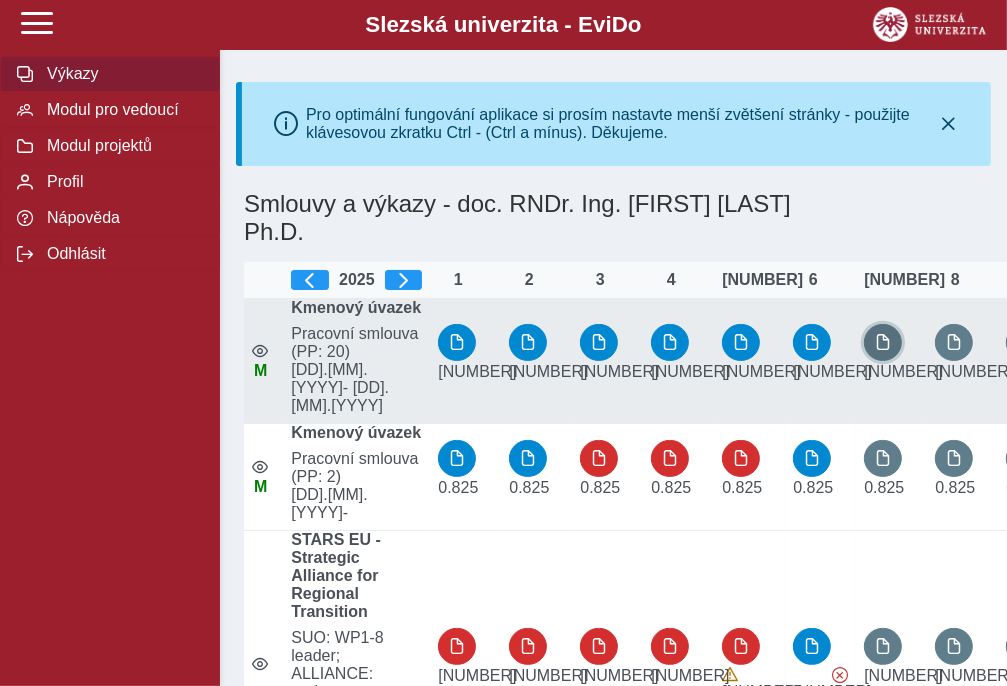 click at bounding box center (883, 342) 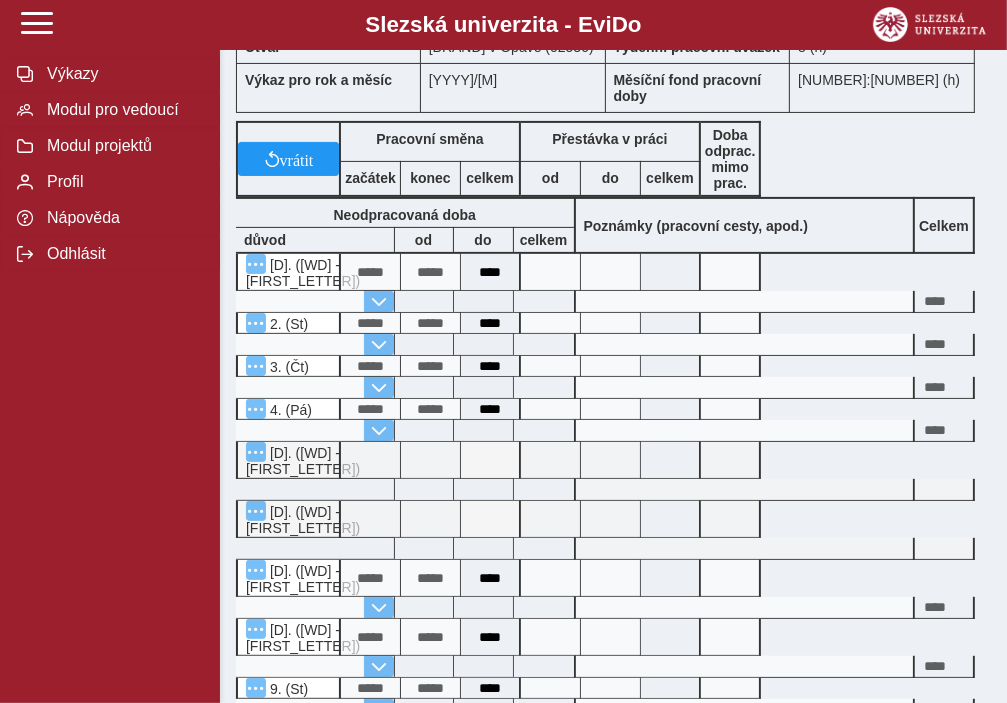 scroll, scrollTop: 0, scrollLeft: 0, axis: both 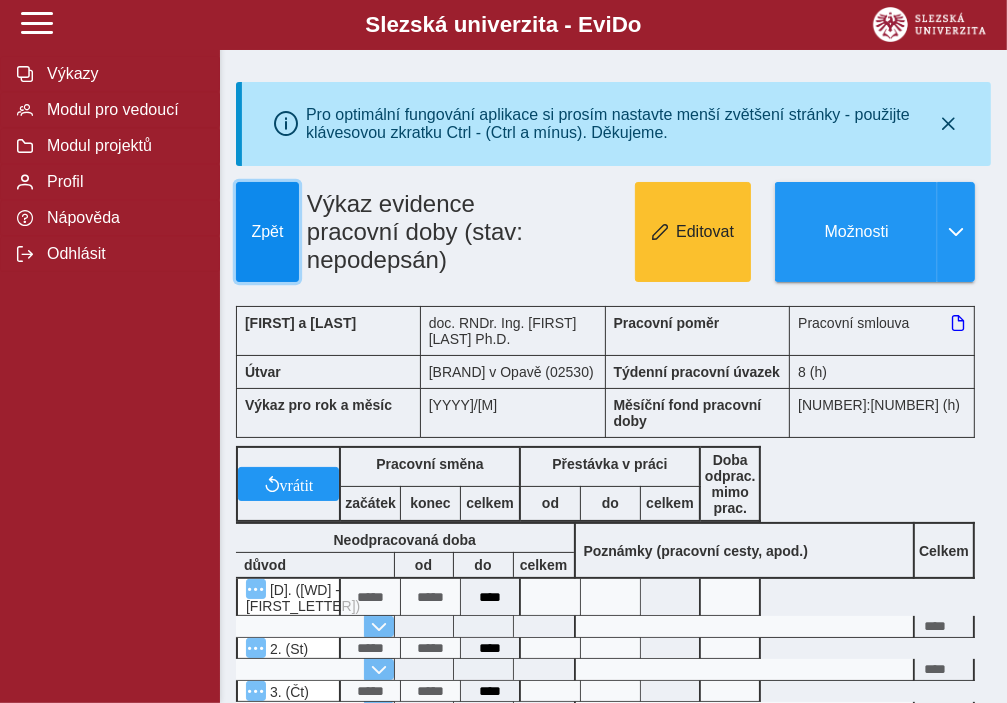 click on "Zpět" at bounding box center (267, 232) 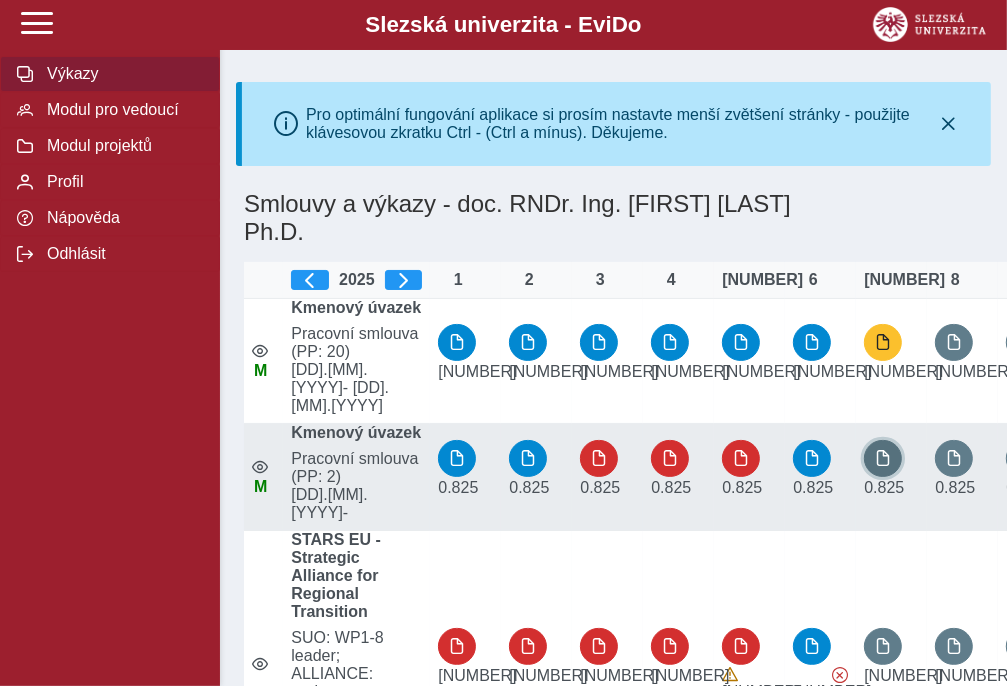 click at bounding box center [883, 342] 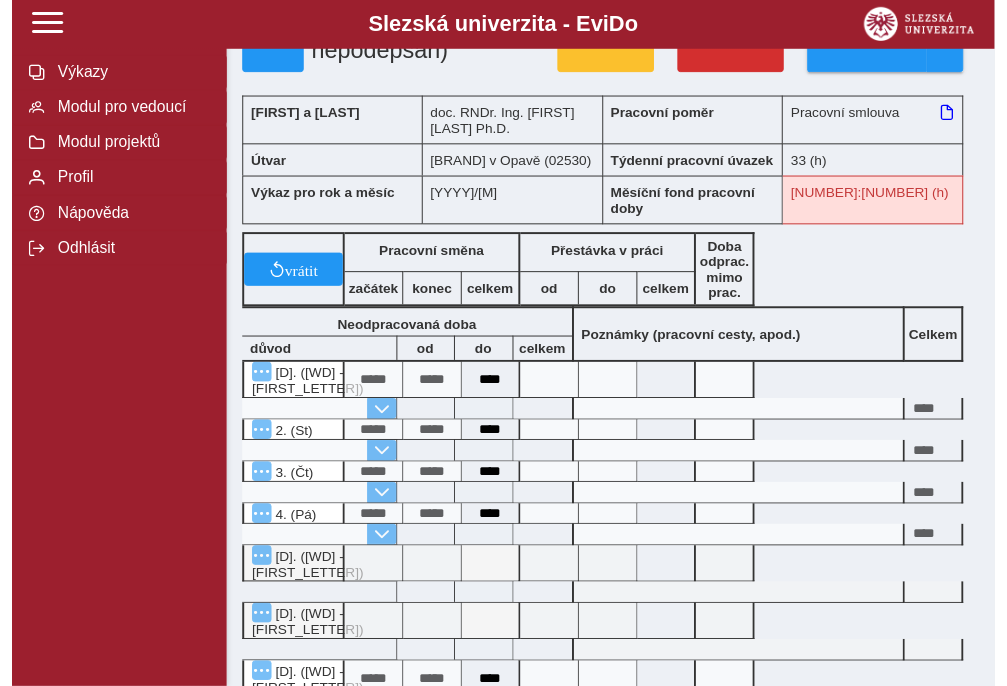 scroll, scrollTop: 0, scrollLeft: 0, axis: both 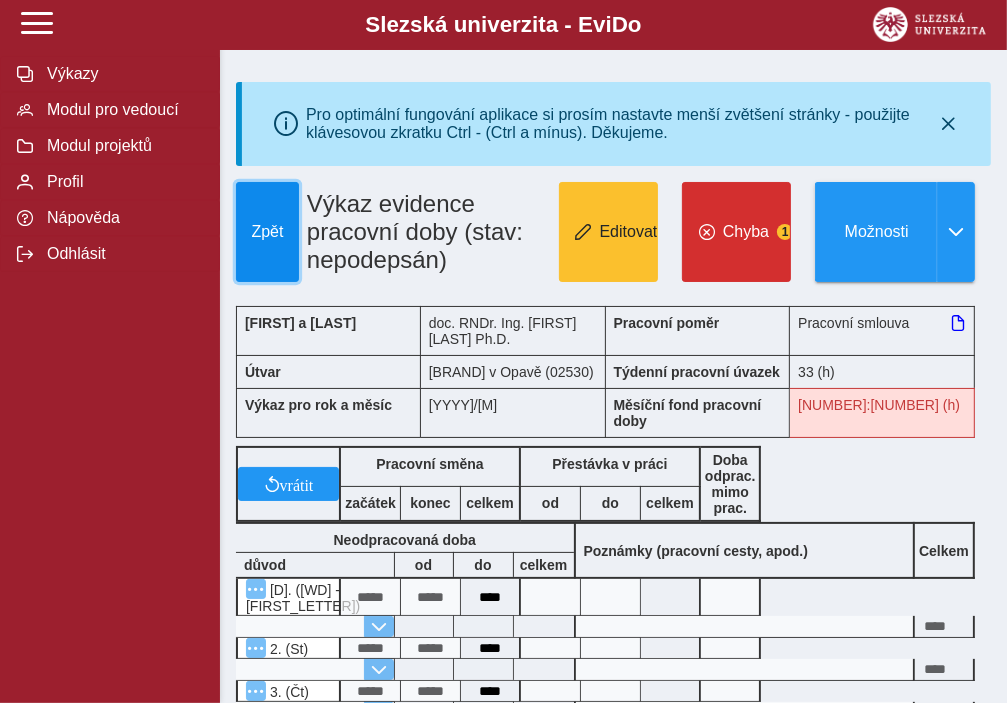 click on "Zpět" at bounding box center (267, 232) 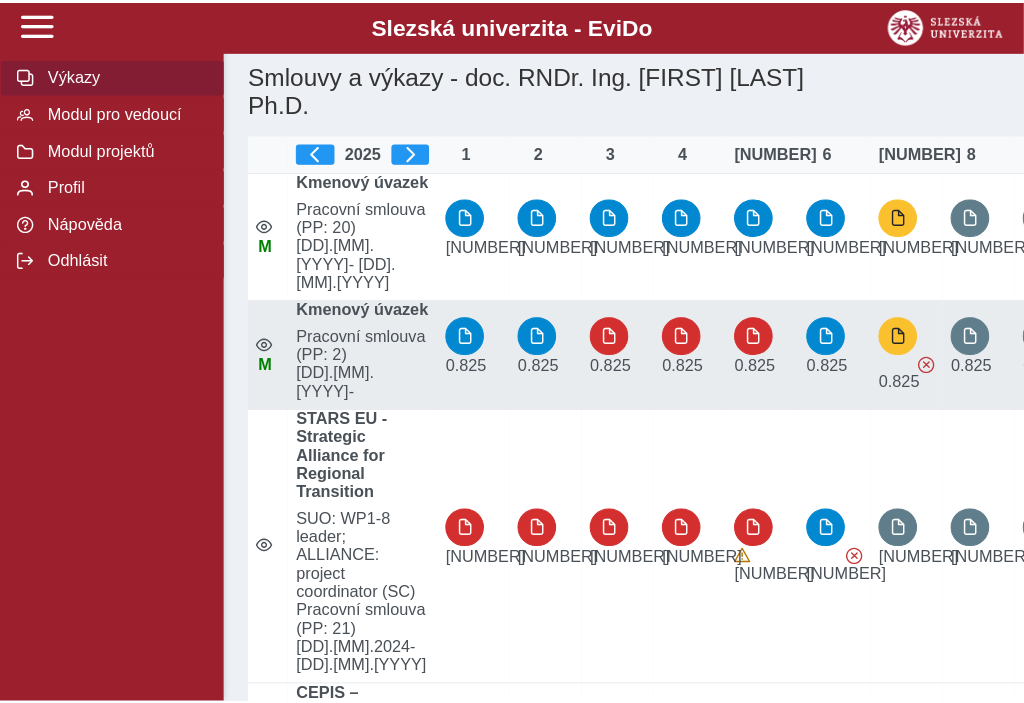 scroll, scrollTop: 300, scrollLeft: 0, axis: vertical 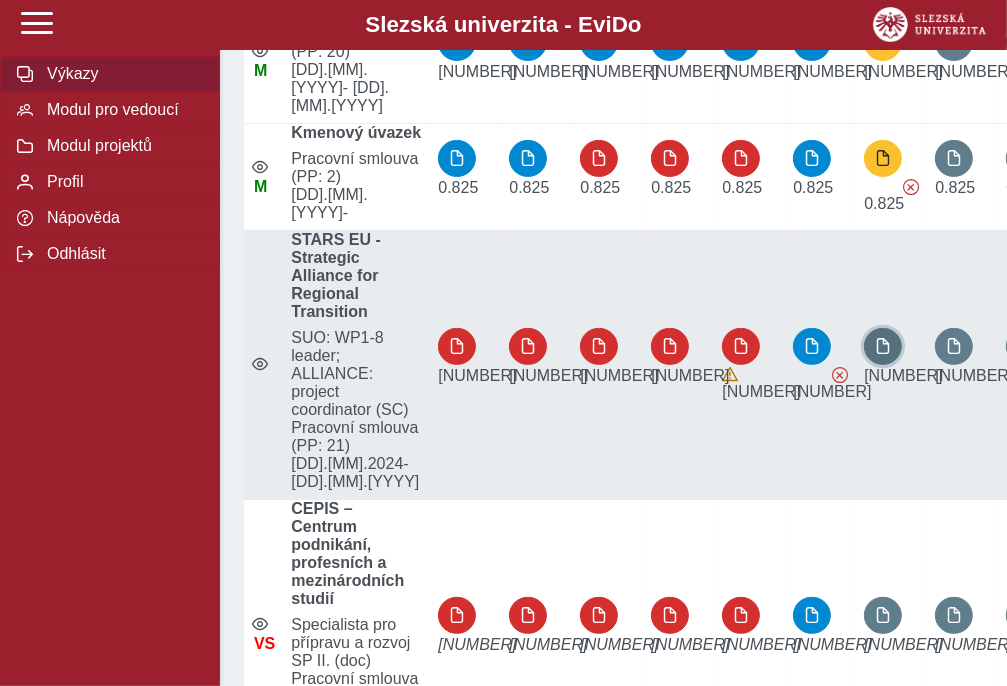 click at bounding box center (883, 42) 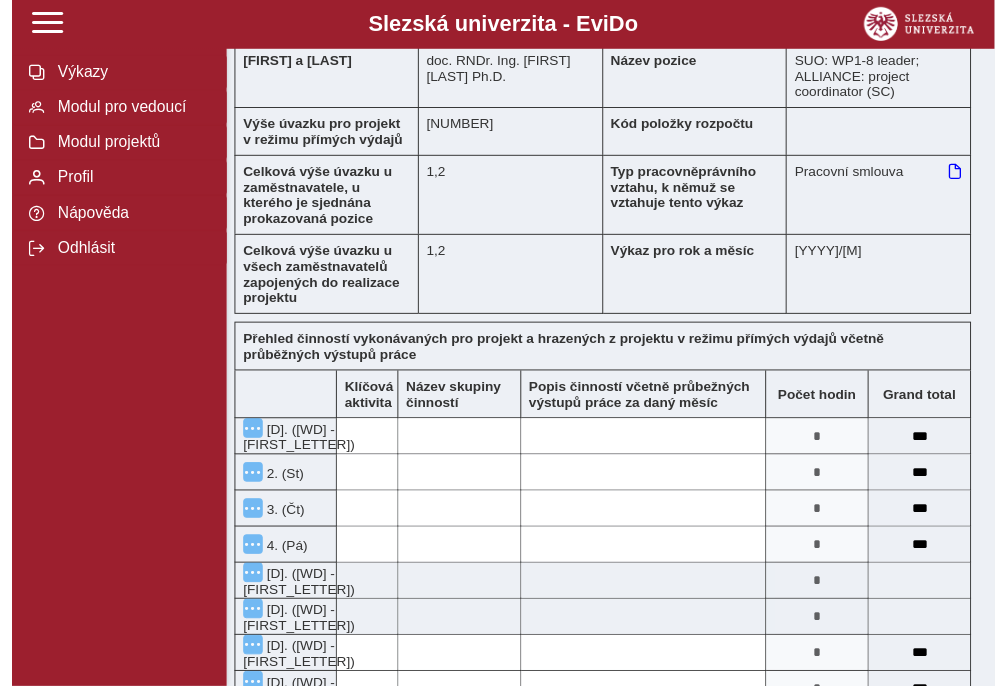 scroll, scrollTop: 0, scrollLeft: 0, axis: both 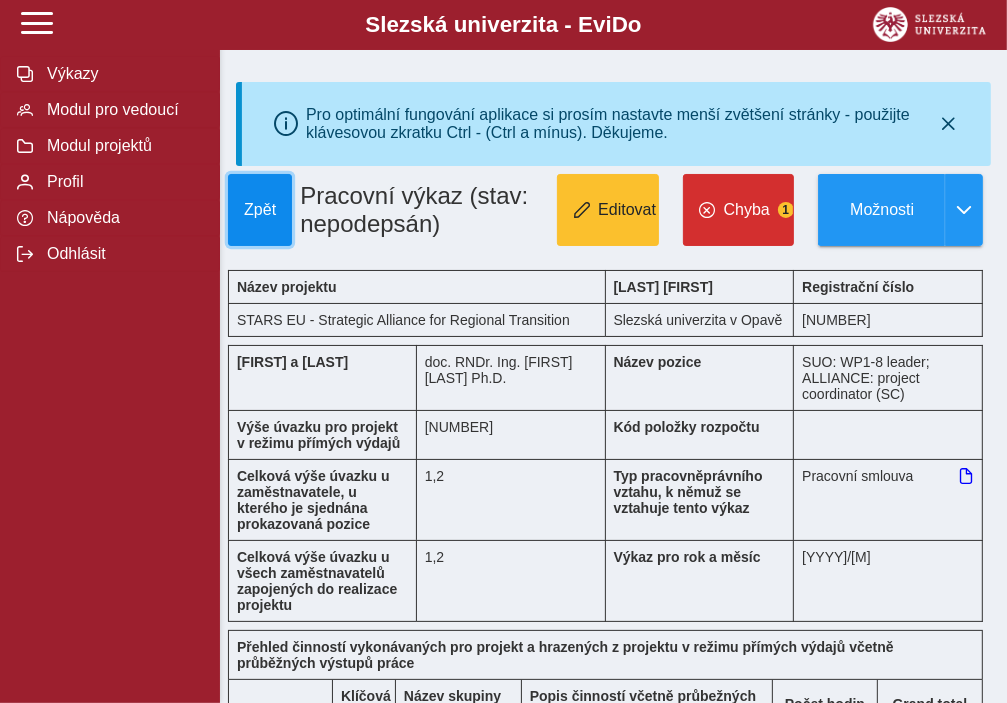 click on "Zpět" at bounding box center [260, 210] 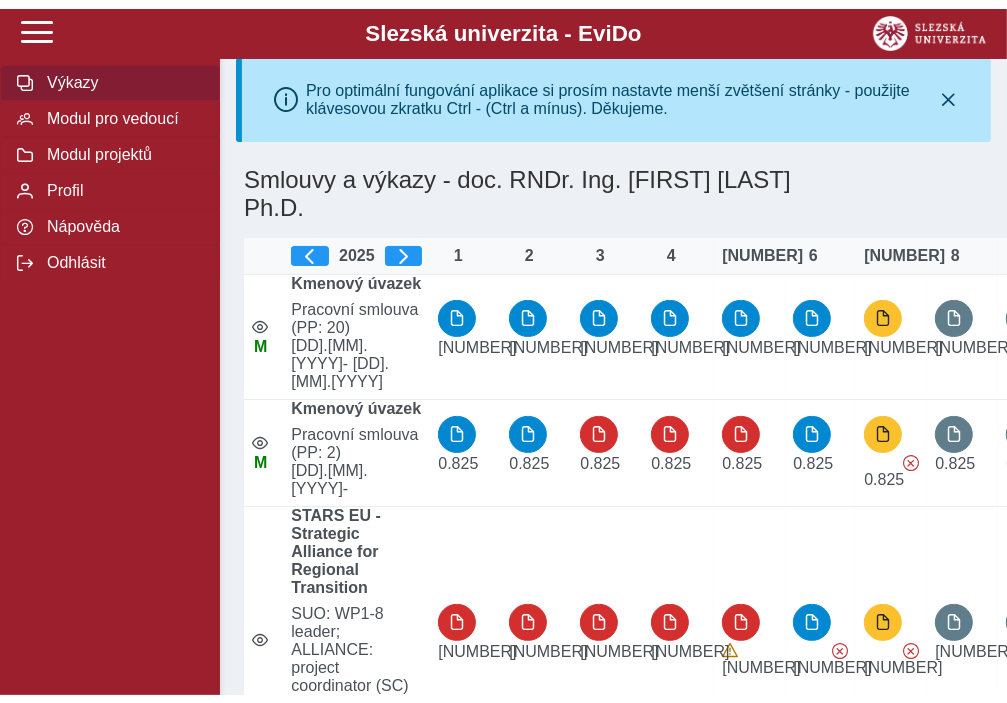 scroll, scrollTop: 0, scrollLeft: 0, axis: both 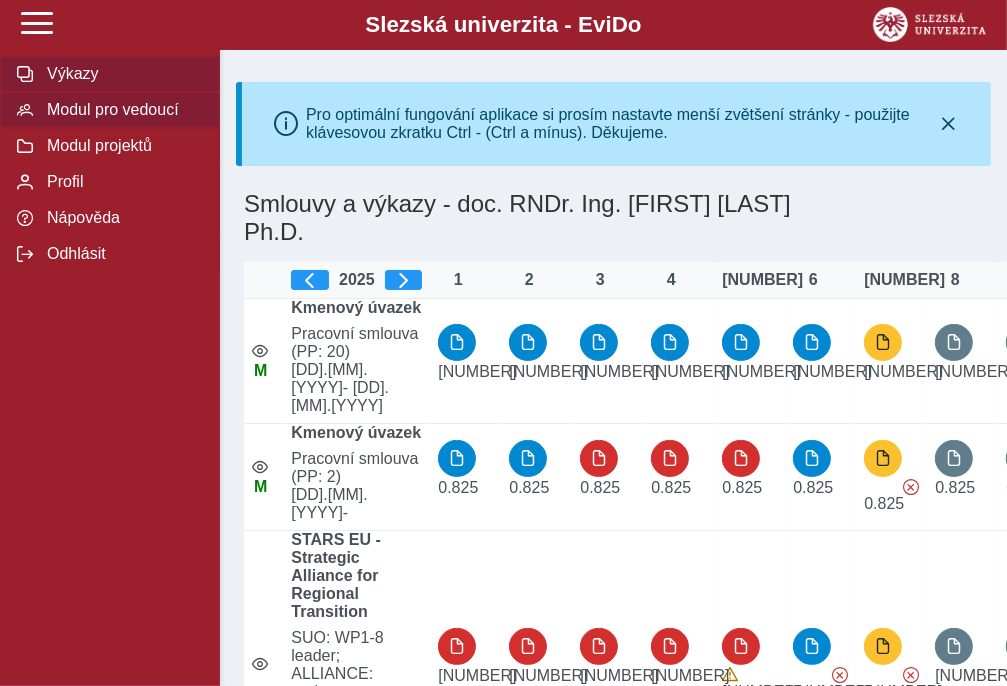 click on "Modul pro vedoucí" at bounding box center (122, 74) 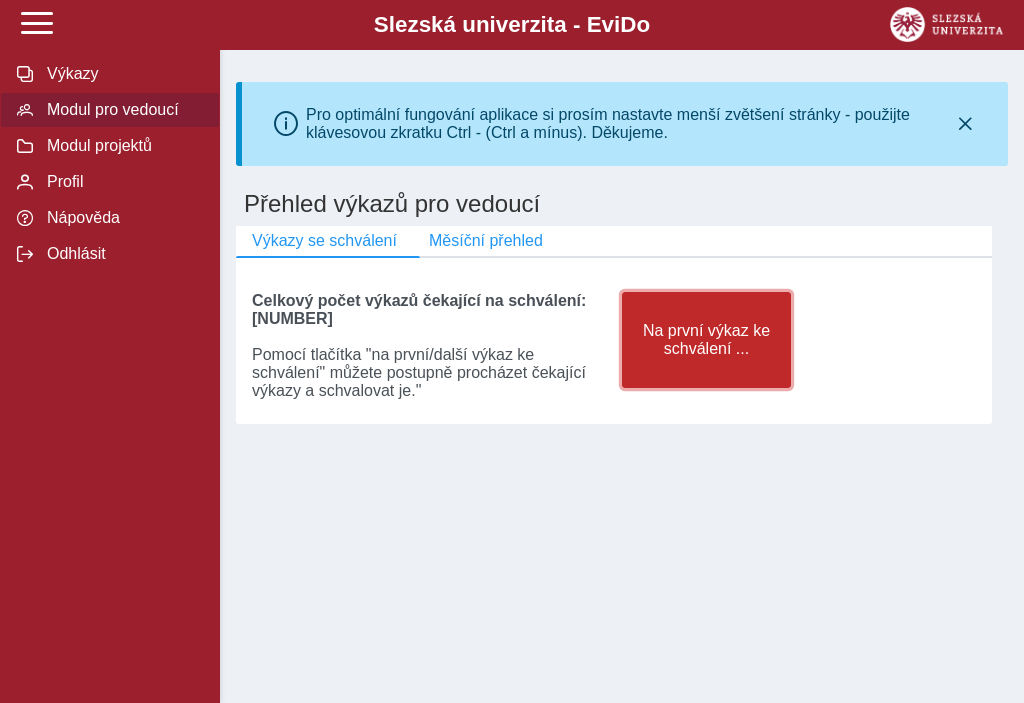 click on "Na první výkaz ke schválení ..." at bounding box center [706, 340] 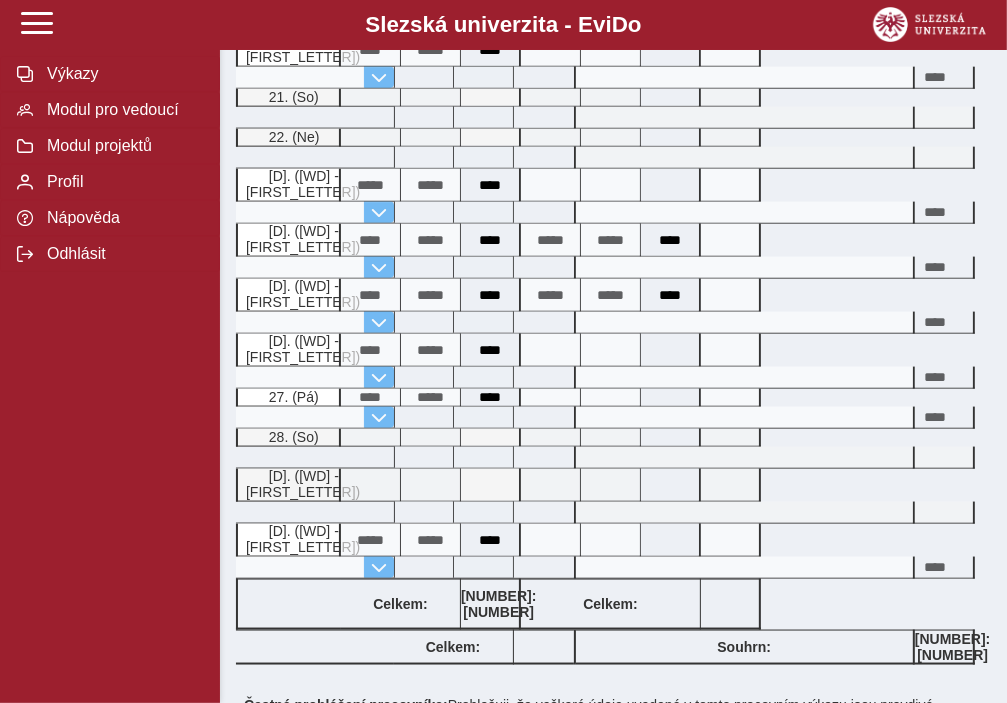 scroll, scrollTop: 1700, scrollLeft: 0, axis: vertical 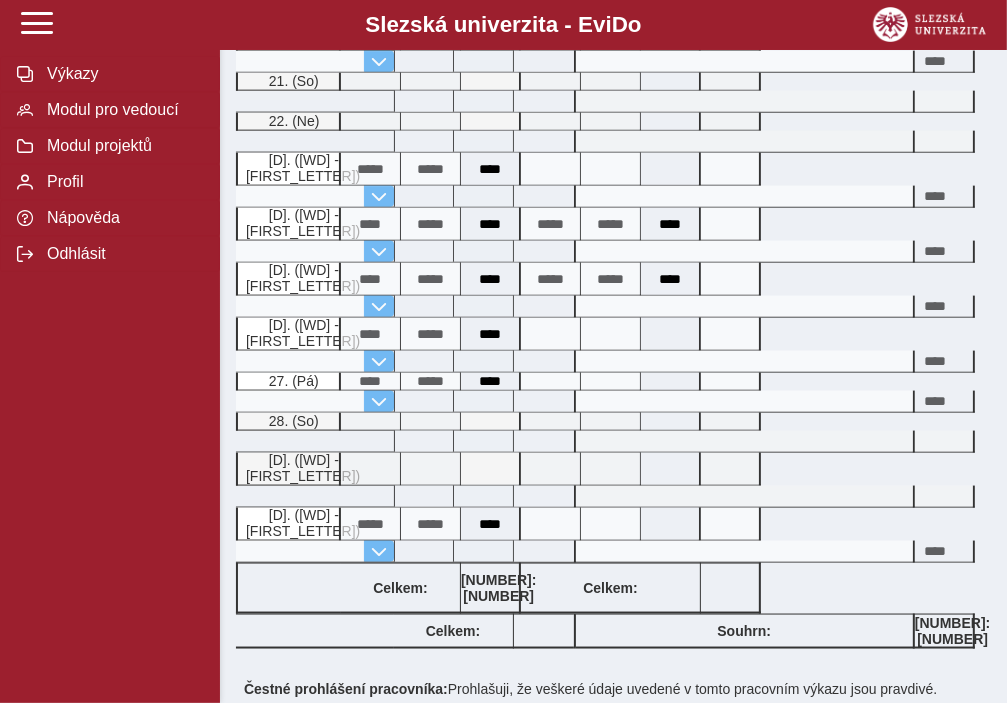 click on "Podepsat" at bounding box center (915, 773) 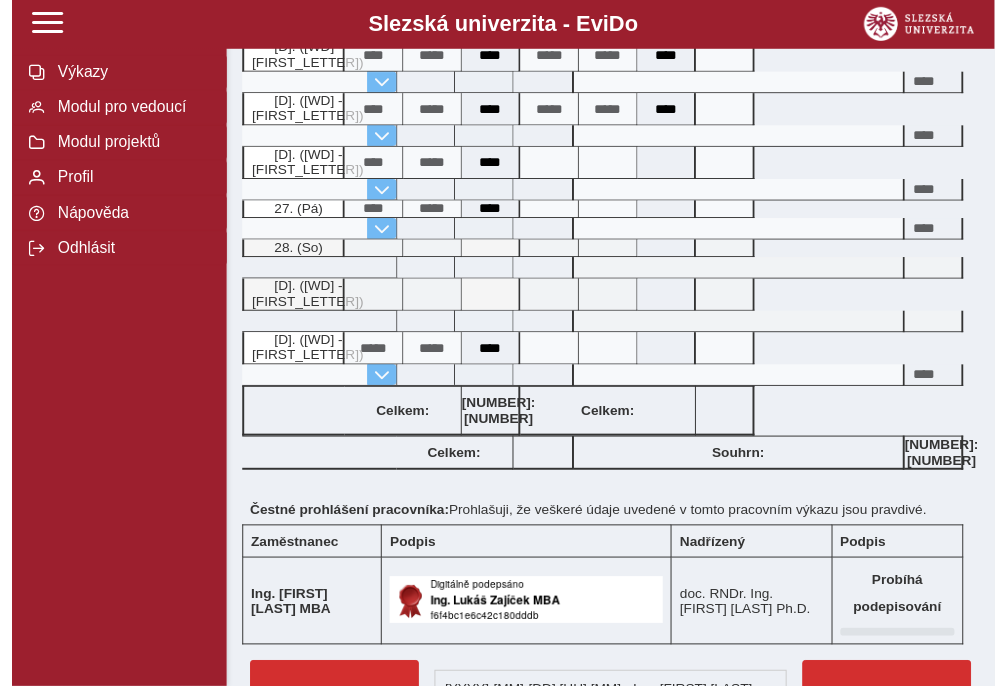 scroll, scrollTop: 1884, scrollLeft: 0, axis: vertical 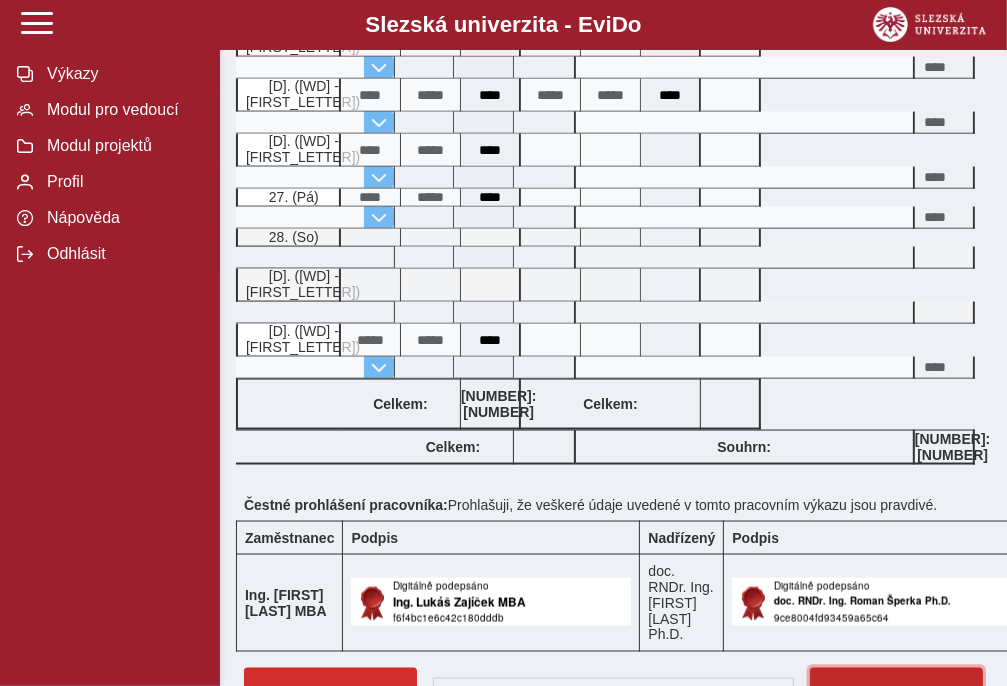 click on "Na další výkaz ke schválení  >>" at bounding box center [330, 716] 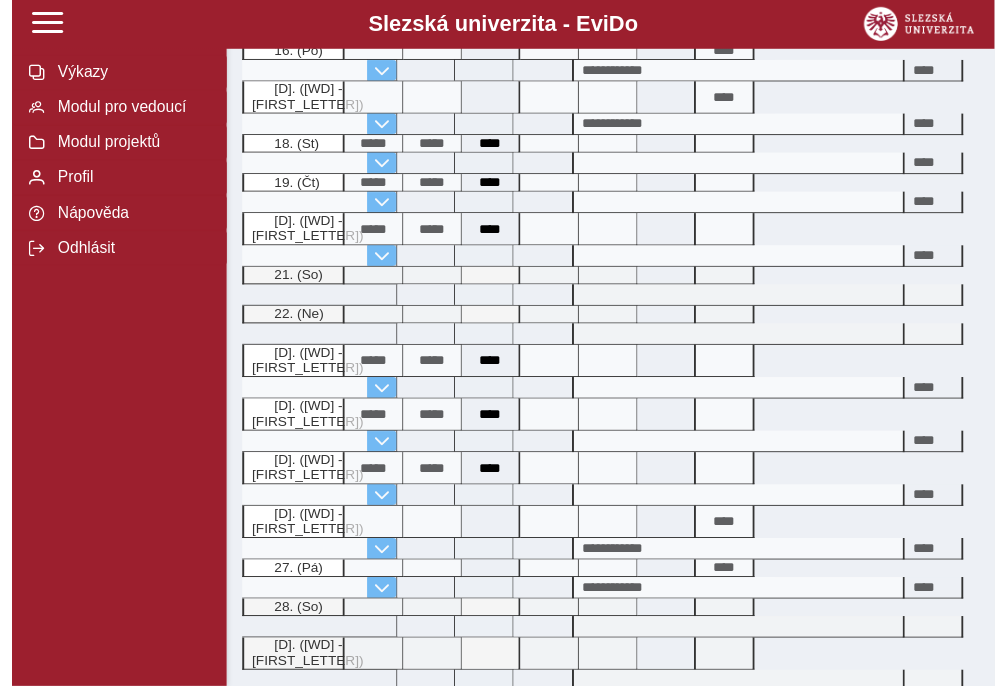 scroll, scrollTop: 1864, scrollLeft: 0, axis: vertical 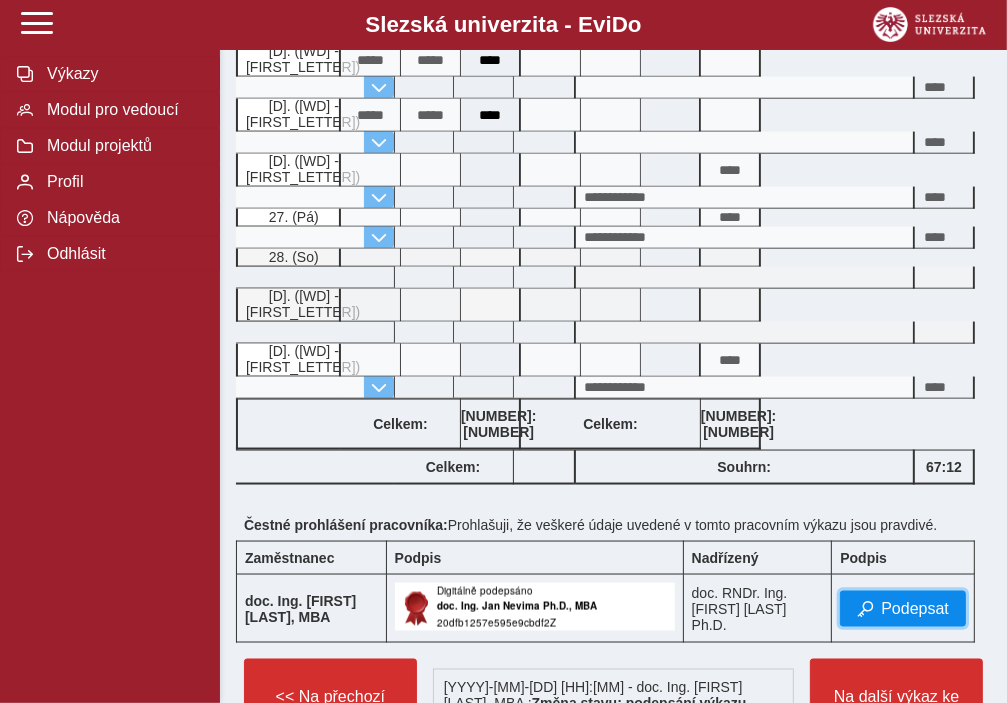 click on "Podepsat" at bounding box center (915, 609) 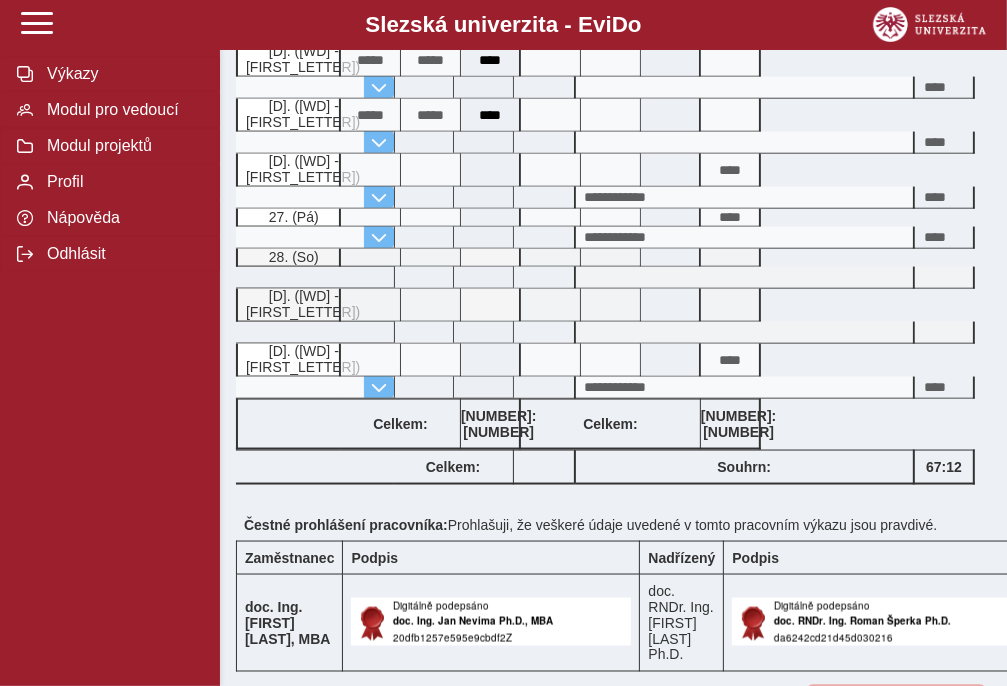 click on "Na další výkaz ke schválení  >>" at bounding box center (330, 736) 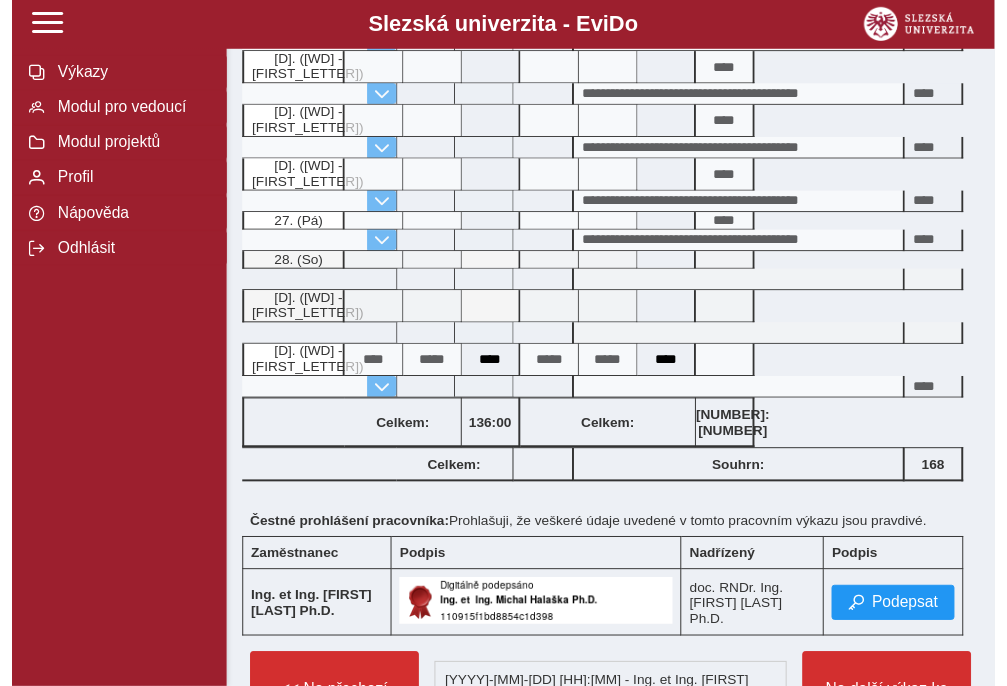 scroll, scrollTop: 1881, scrollLeft: 0, axis: vertical 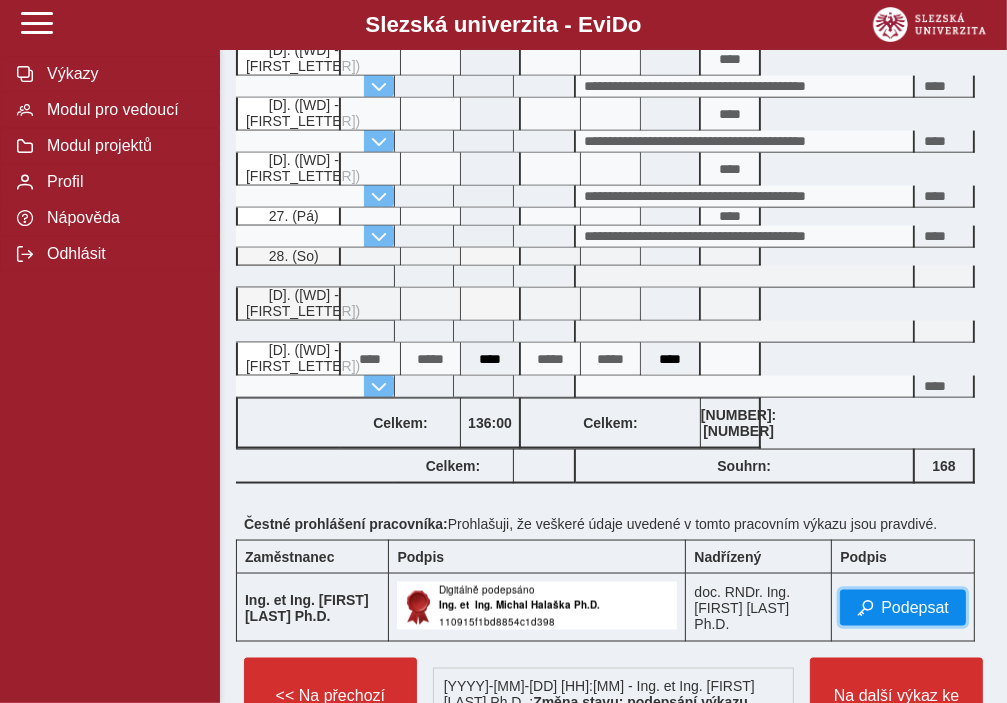 click on "Podepsat" at bounding box center (915, 608) 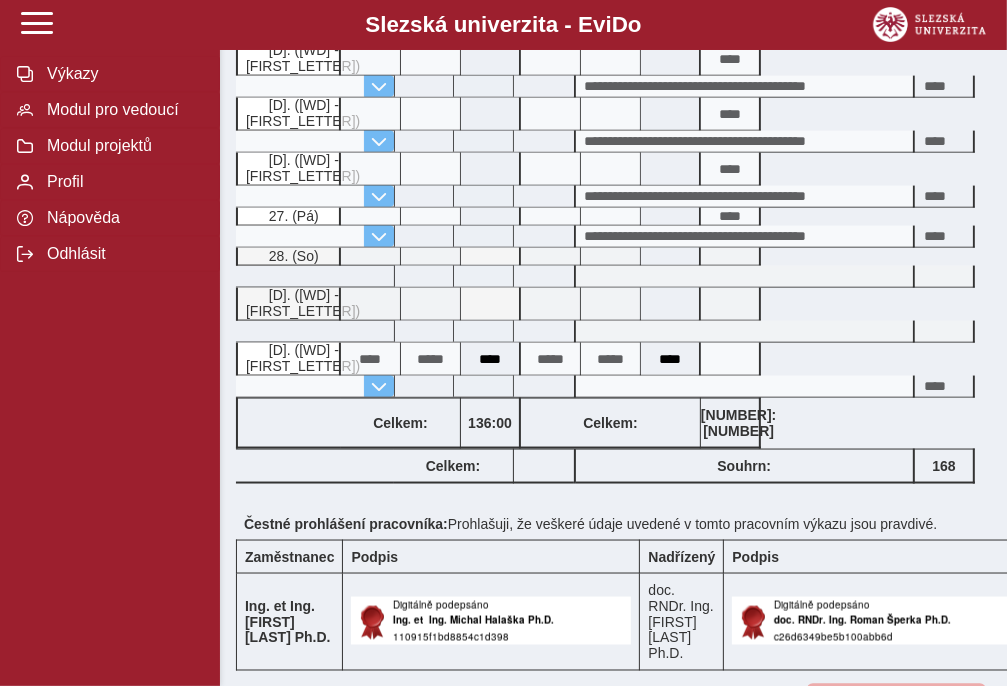 click on "Na další výkaz ke schválení  >>" at bounding box center (330, 735) 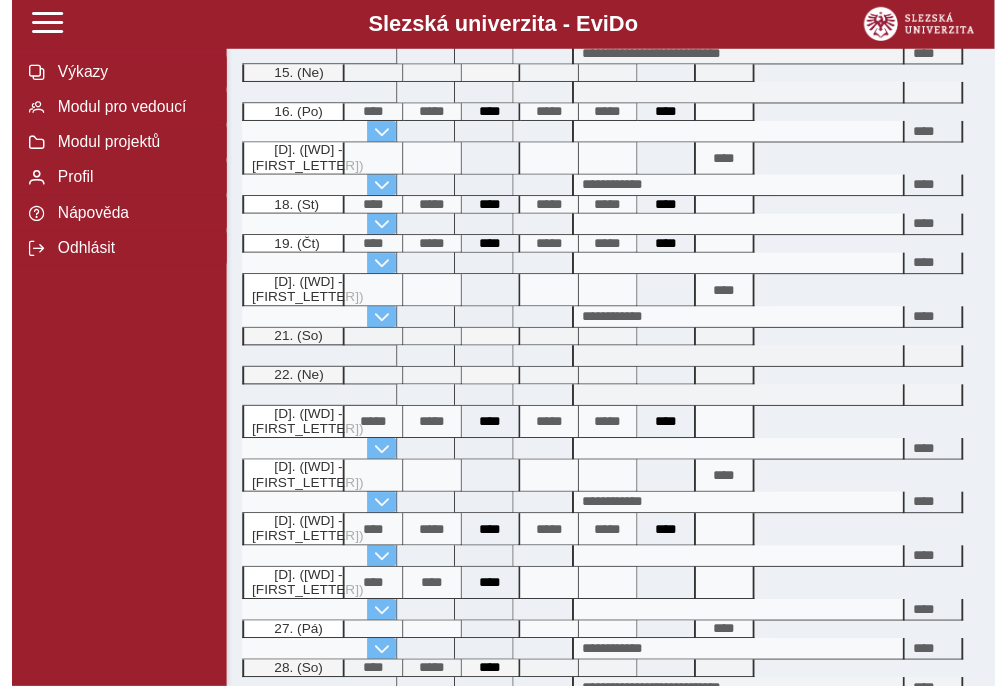 scroll, scrollTop: 1864, scrollLeft: 0, axis: vertical 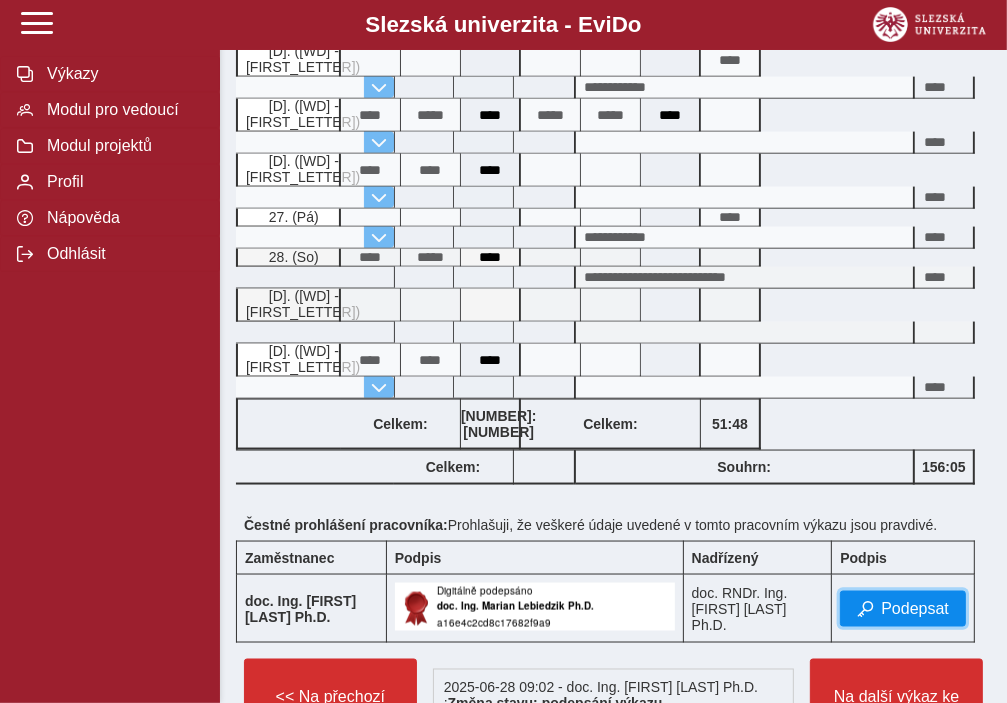 click on "Podepsat" at bounding box center (915, 609) 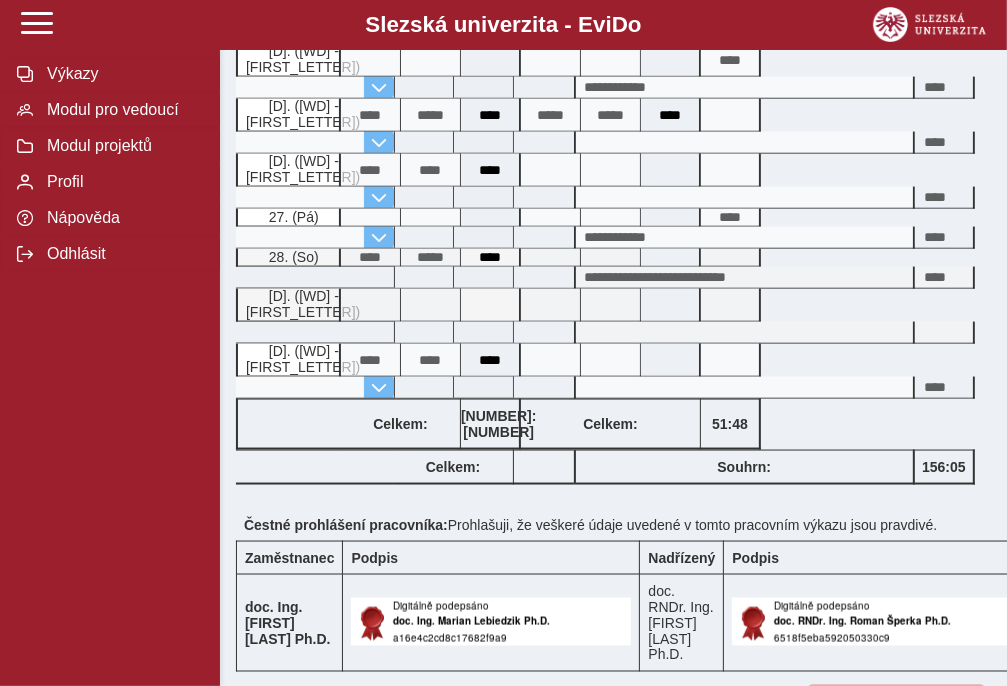 click on "Na další výkaz ke schválení  >>" at bounding box center [330, 736] 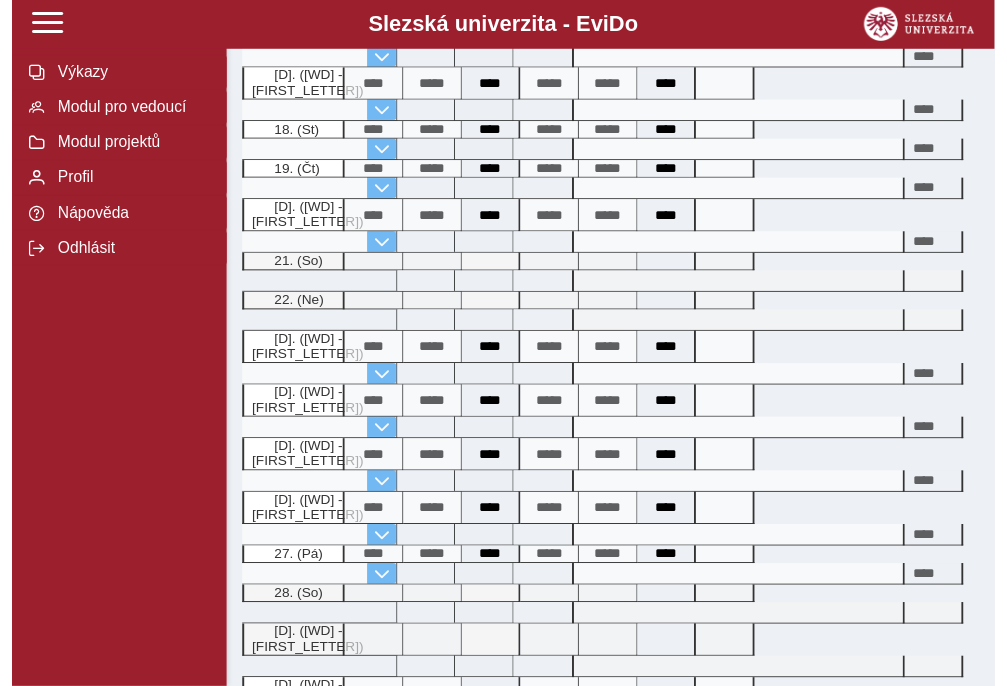 scroll, scrollTop: 1900, scrollLeft: 0, axis: vertical 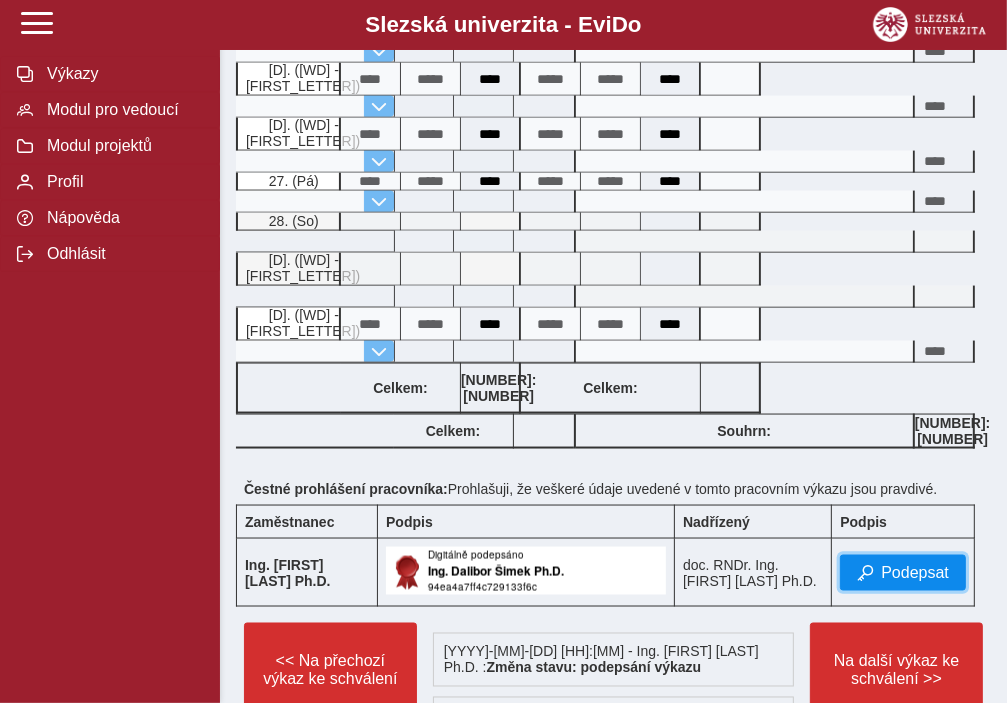 click on "Podepsat" at bounding box center (915, 573) 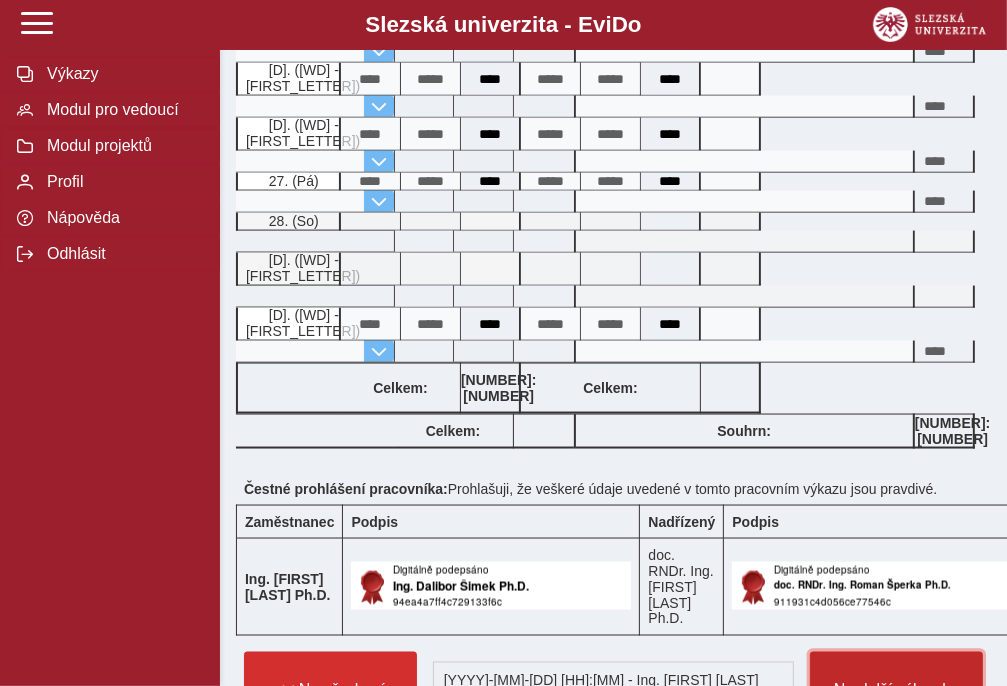 click on "Na další výkaz ke schválení  >>" at bounding box center (330, 700) 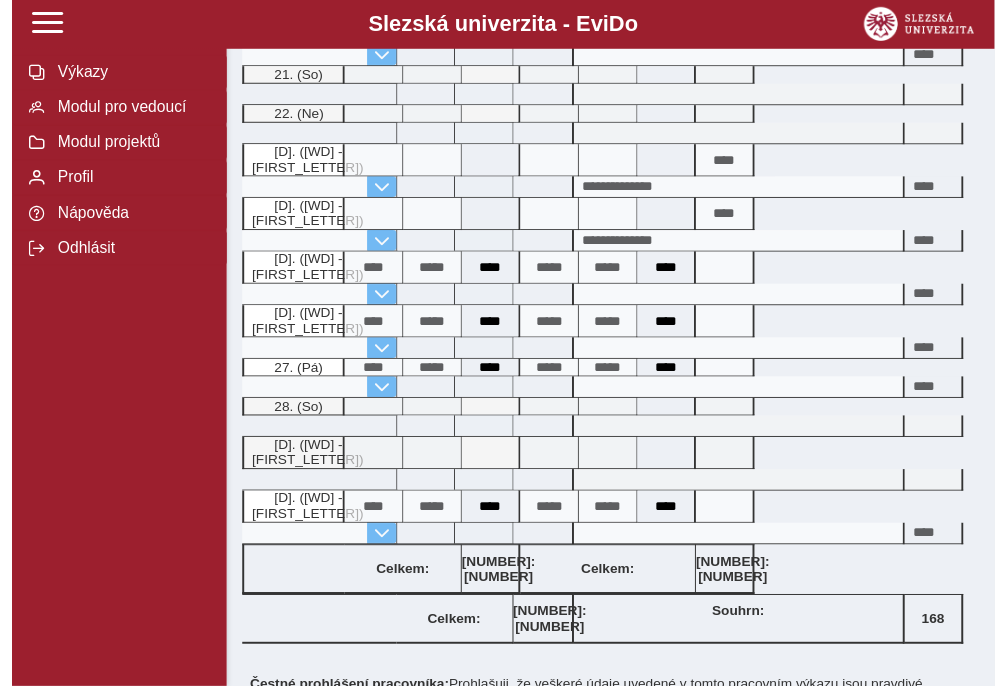scroll, scrollTop: 1800, scrollLeft: 0, axis: vertical 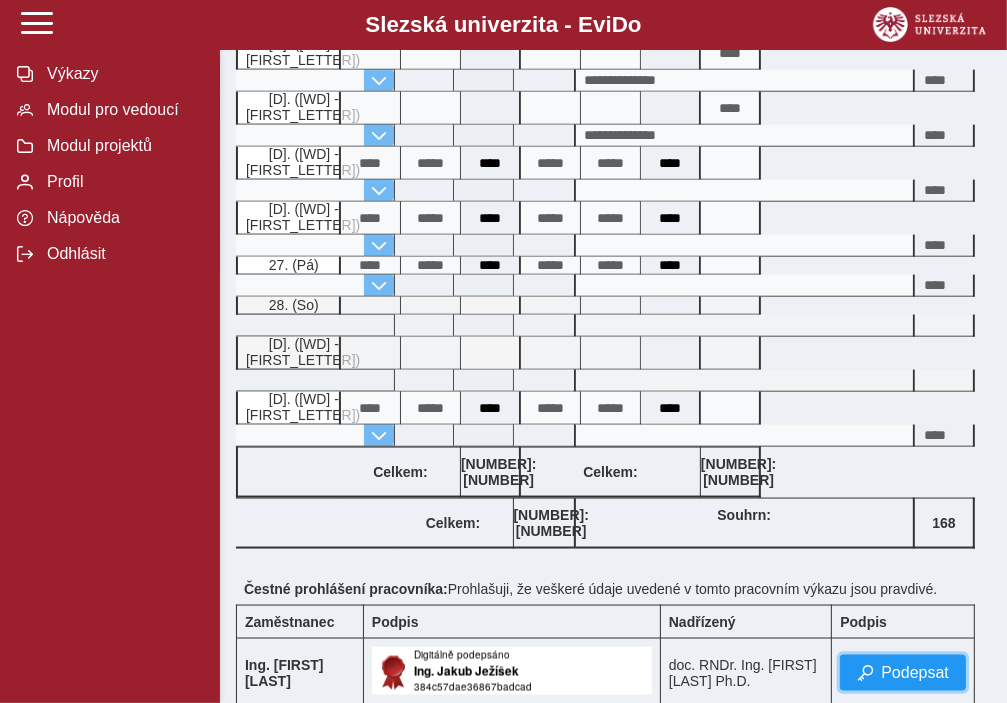 drag, startPoint x: 911, startPoint y: 487, endPoint x: 892, endPoint y: 451, distance: 40.706264 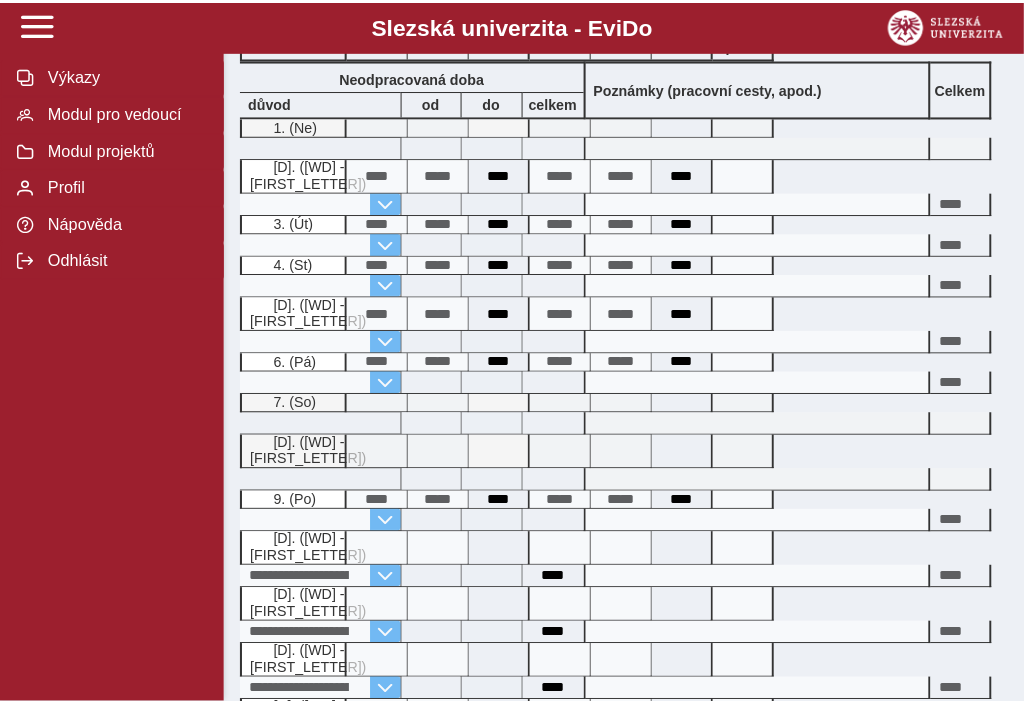 scroll, scrollTop: 0, scrollLeft: 0, axis: both 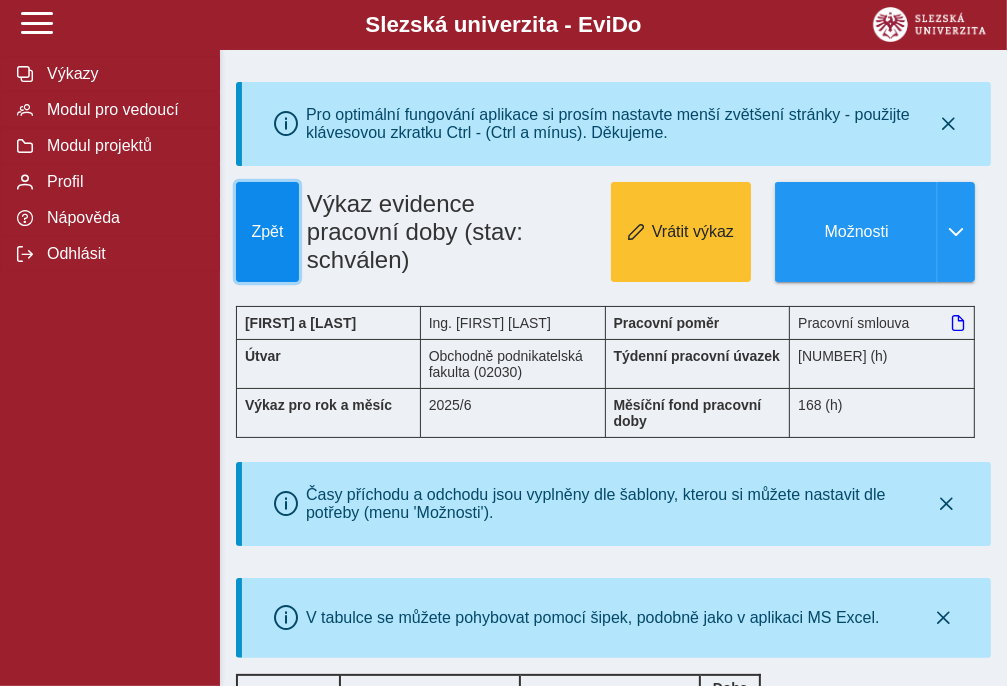 click on "Zpět" at bounding box center [267, 232] 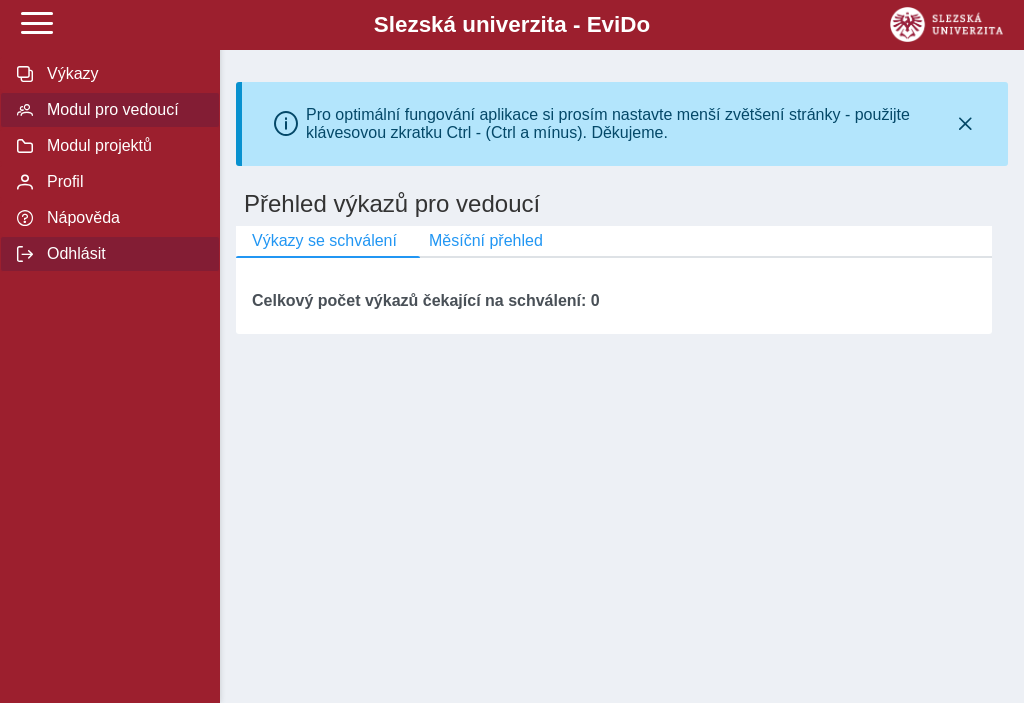 click on "Odhlásit" at bounding box center [122, 74] 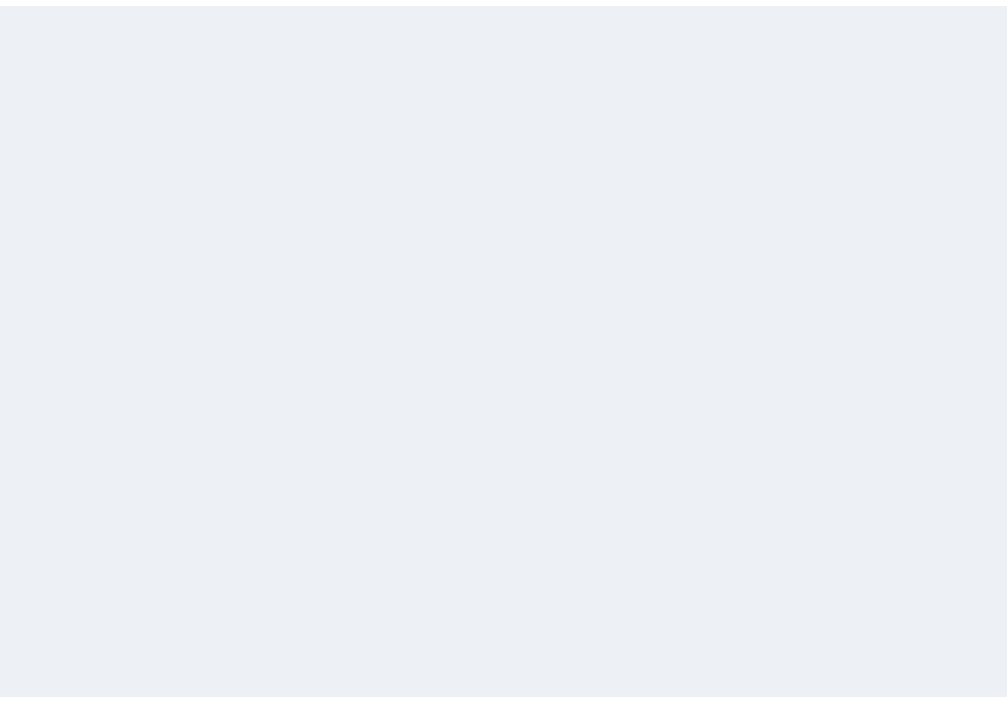 scroll, scrollTop: 0, scrollLeft: 0, axis: both 